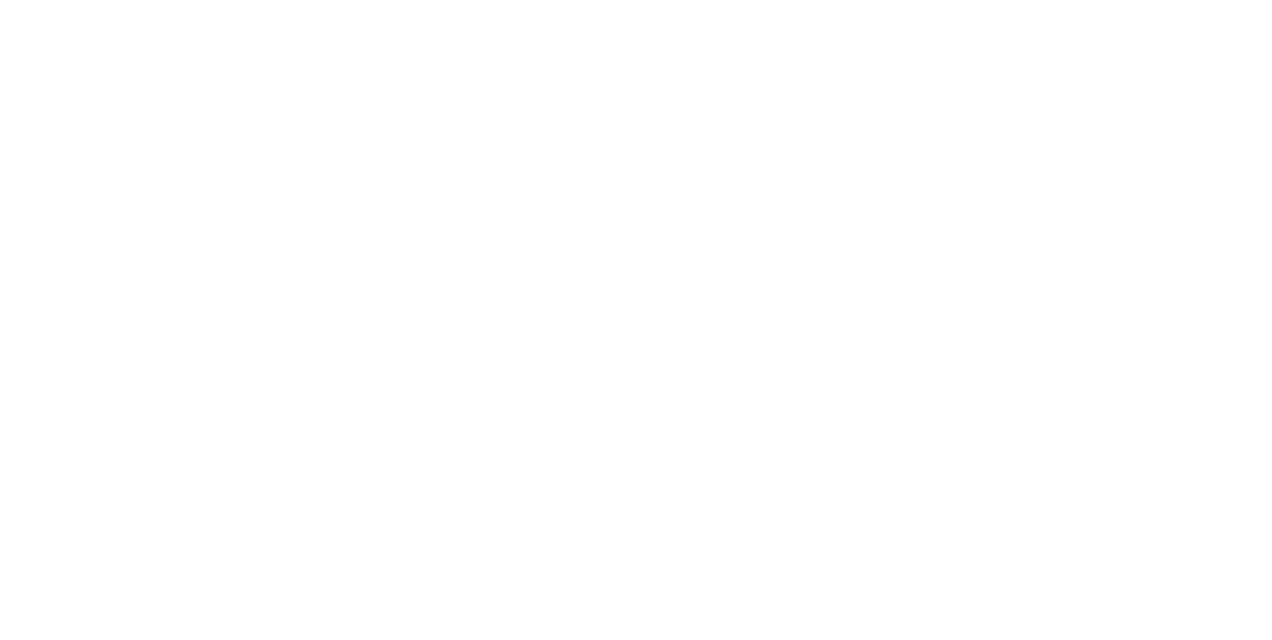 scroll, scrollTop: 0, scrollLeft: 0, axis: both 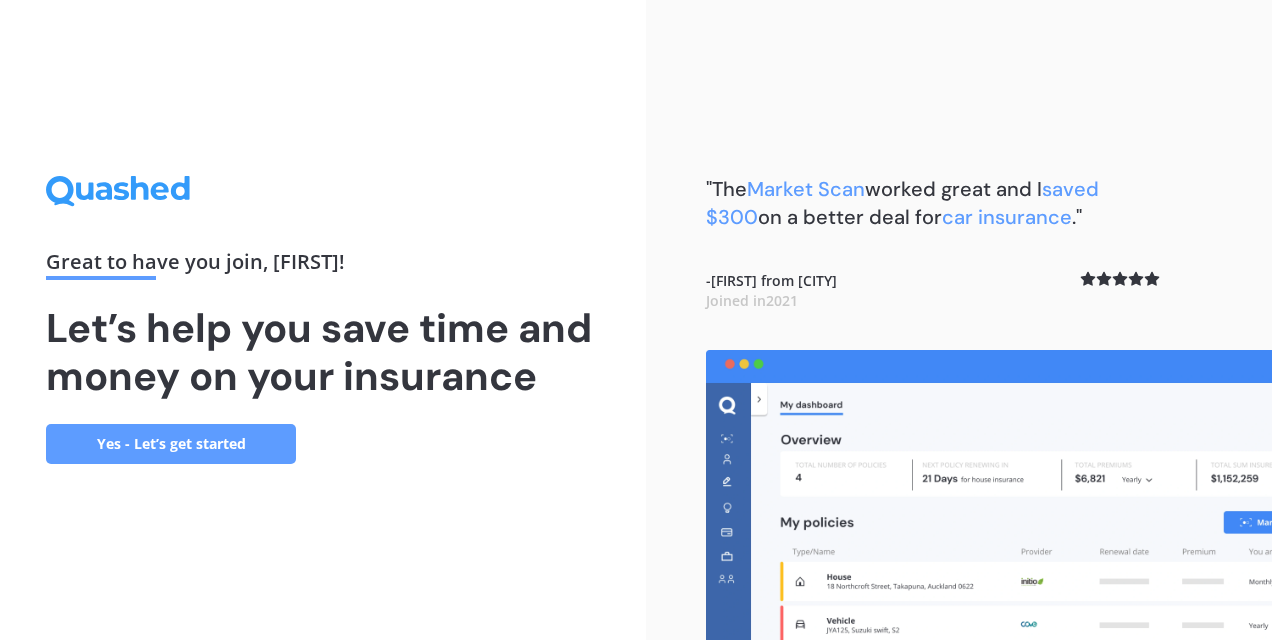 click on "Yes - Let’s get started" at bounding box center (171, 444) 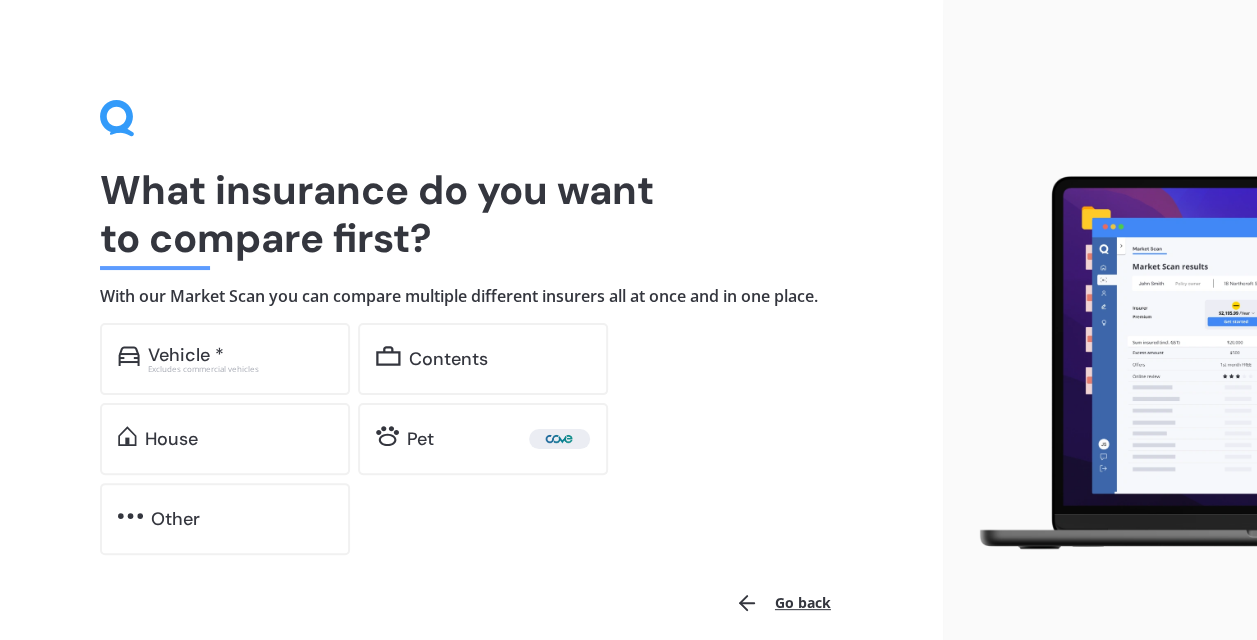 scroll, scrollTop: 86, scrollLeft: 0, axis: vertical 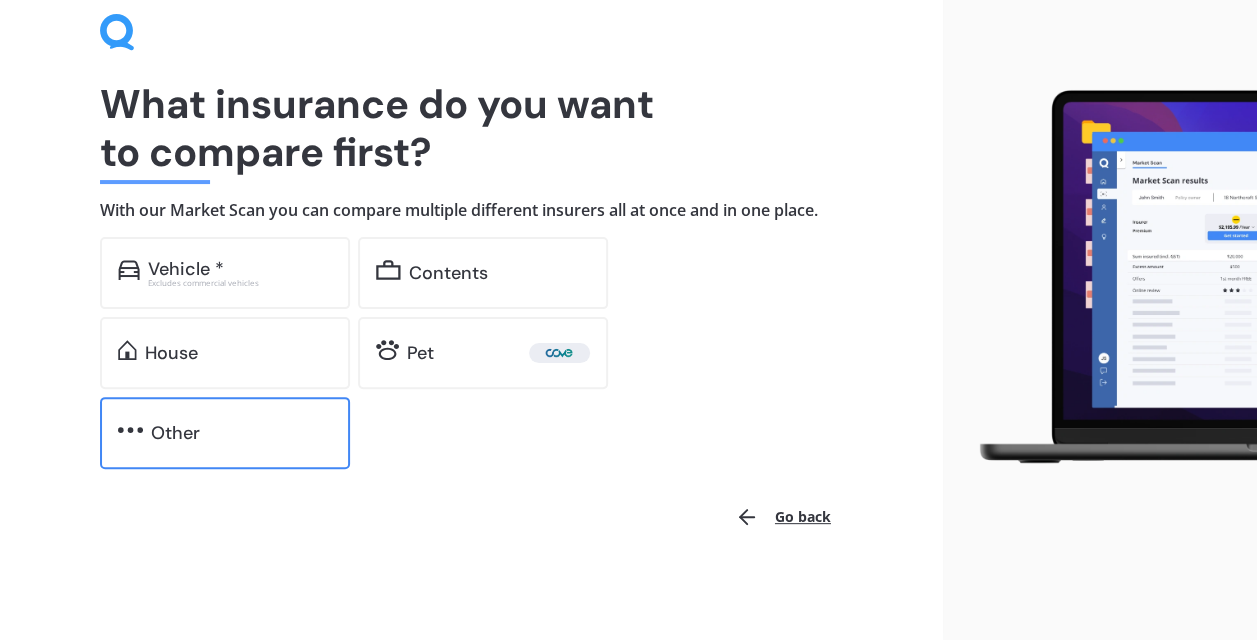 drag, startPoint x: 136, startPoint y: 426, endPoint x: 168, endPoint y: 420, distance: 32.55764 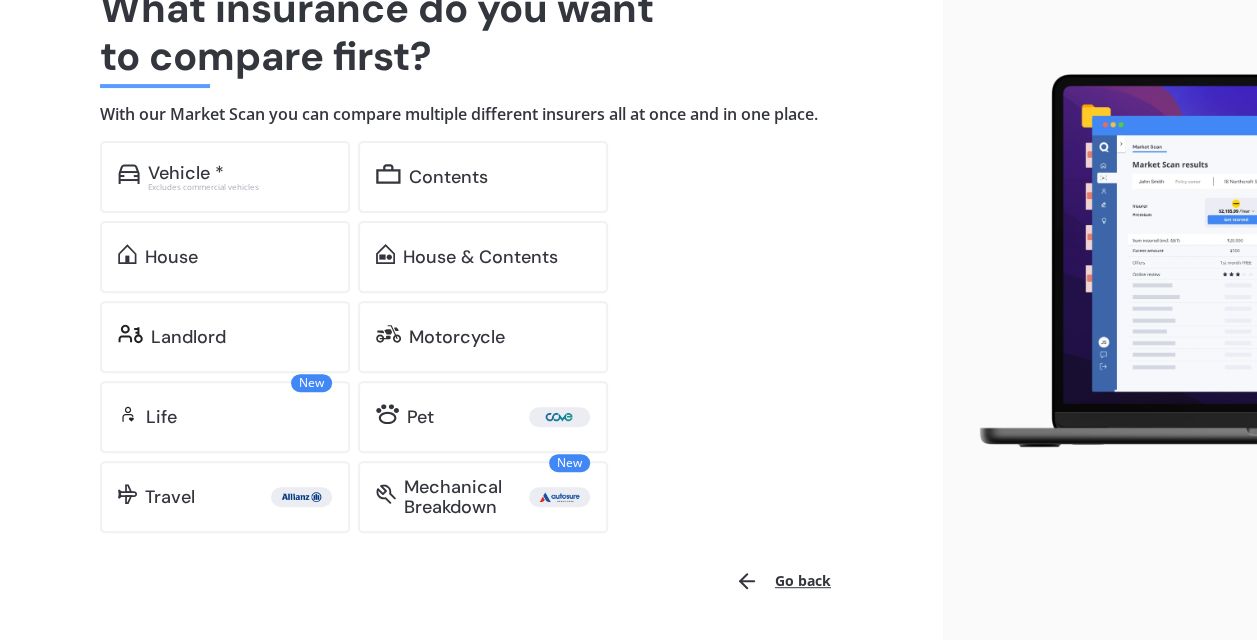 scroll, scrollTop: 246, scrollLeft: 0, axis: vertical 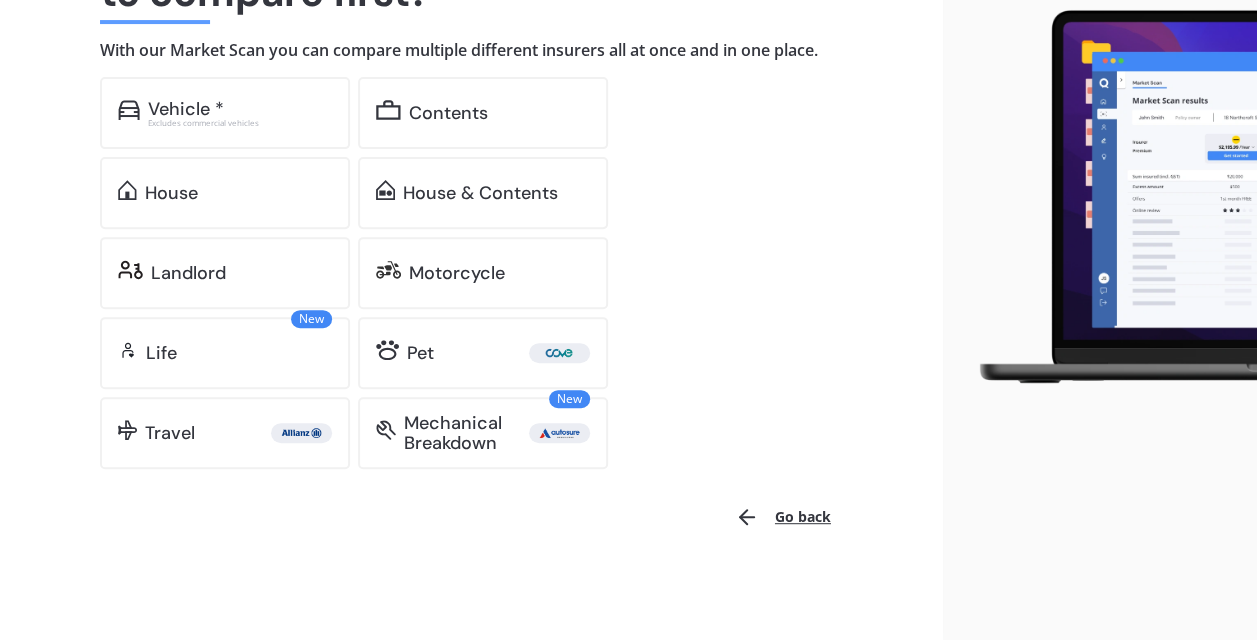 click on "Go back" at bounding box center (783, 517) 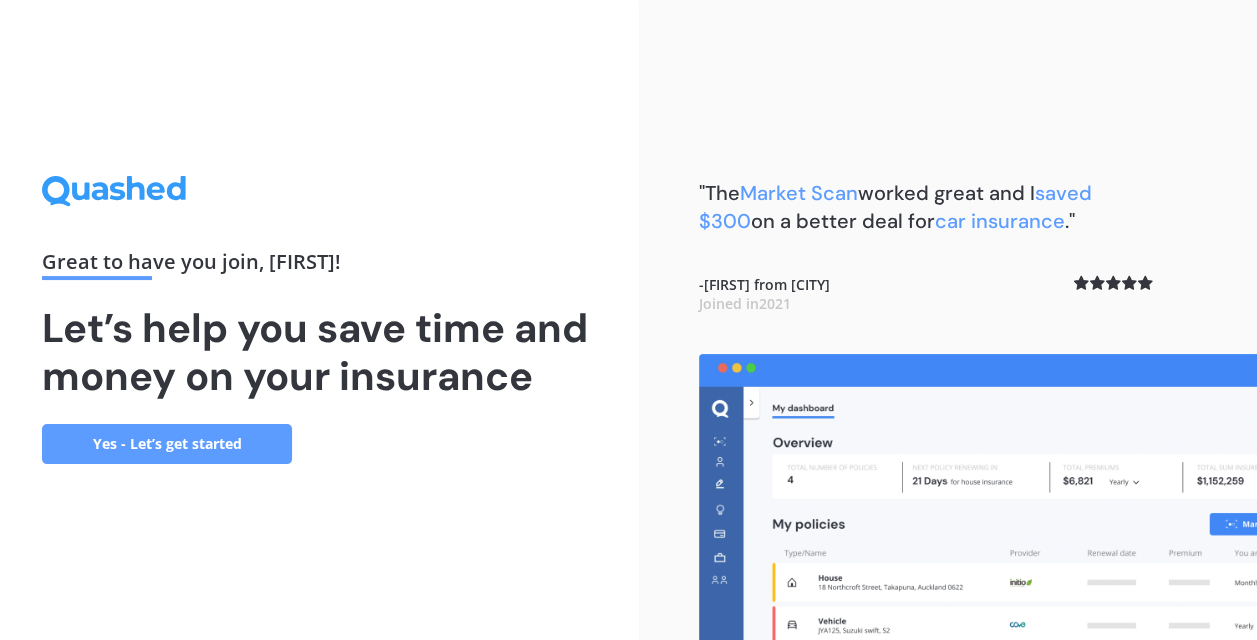 scroll, scrollTop: 0, scrollLeft: 0, axis: both 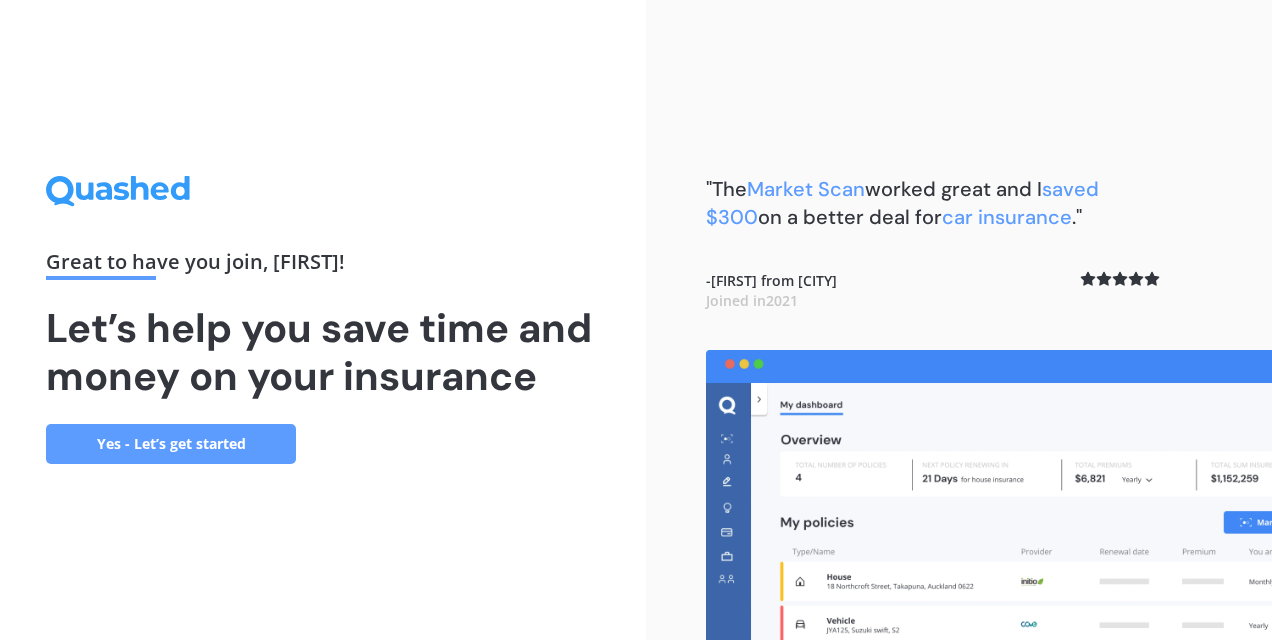 click on "Yes - Let’s get started" at bounding box center (171, 444) 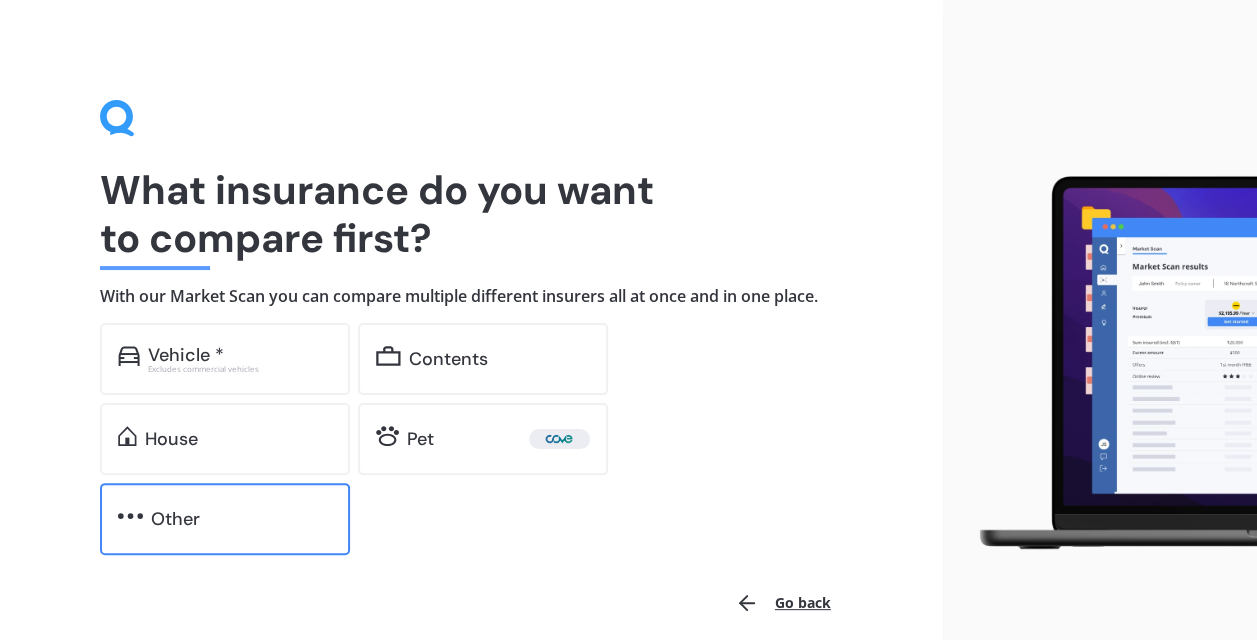 click on "Other" at bounding box center [241, 519] 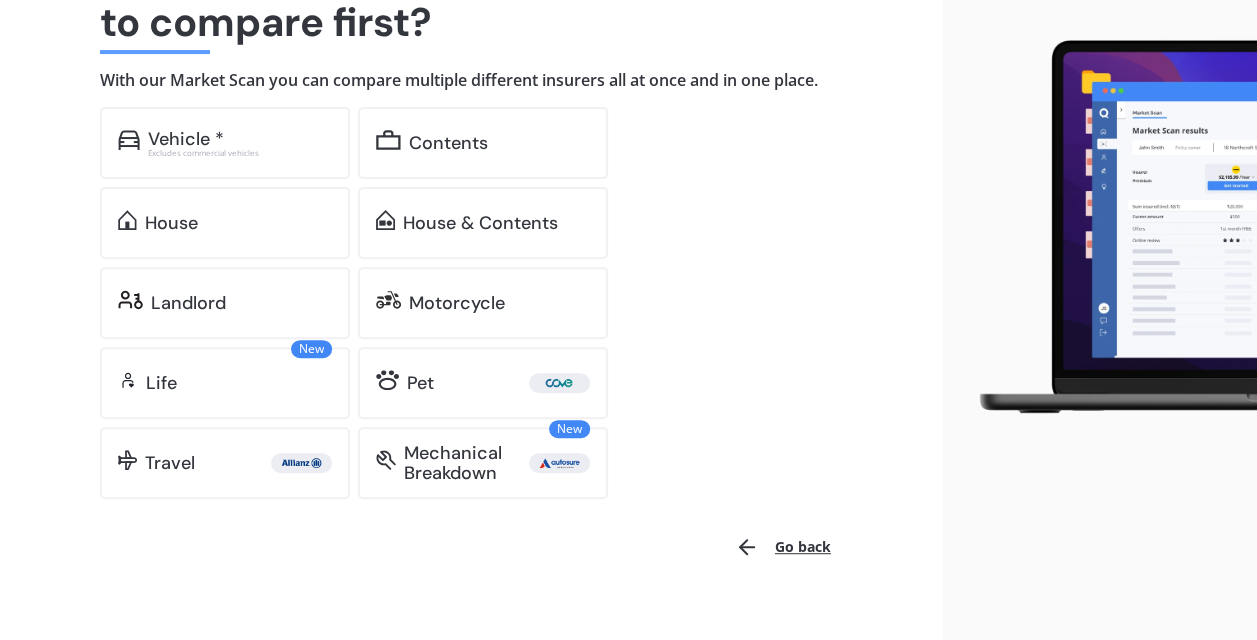 scroll, scrollTop: 246, scrollLeft: 0, axis: vertical 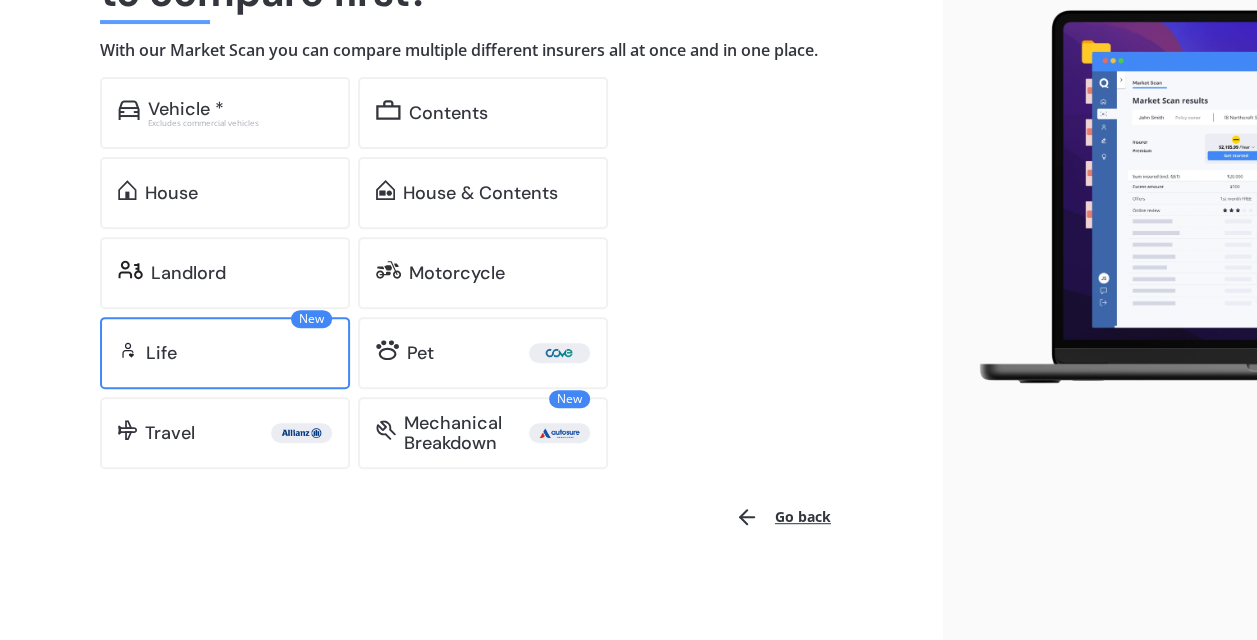 click on "New Life" at bounding box center (225, 353) 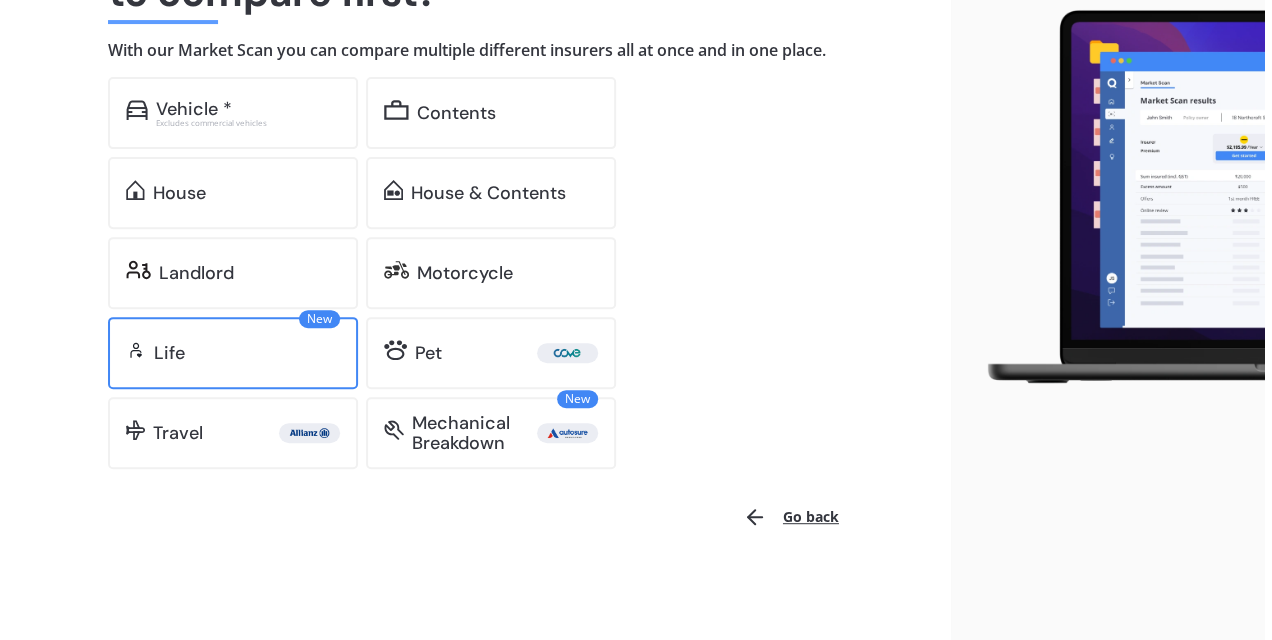 scroll, scrollTop: 0, scrollLeft: 0, axis: both 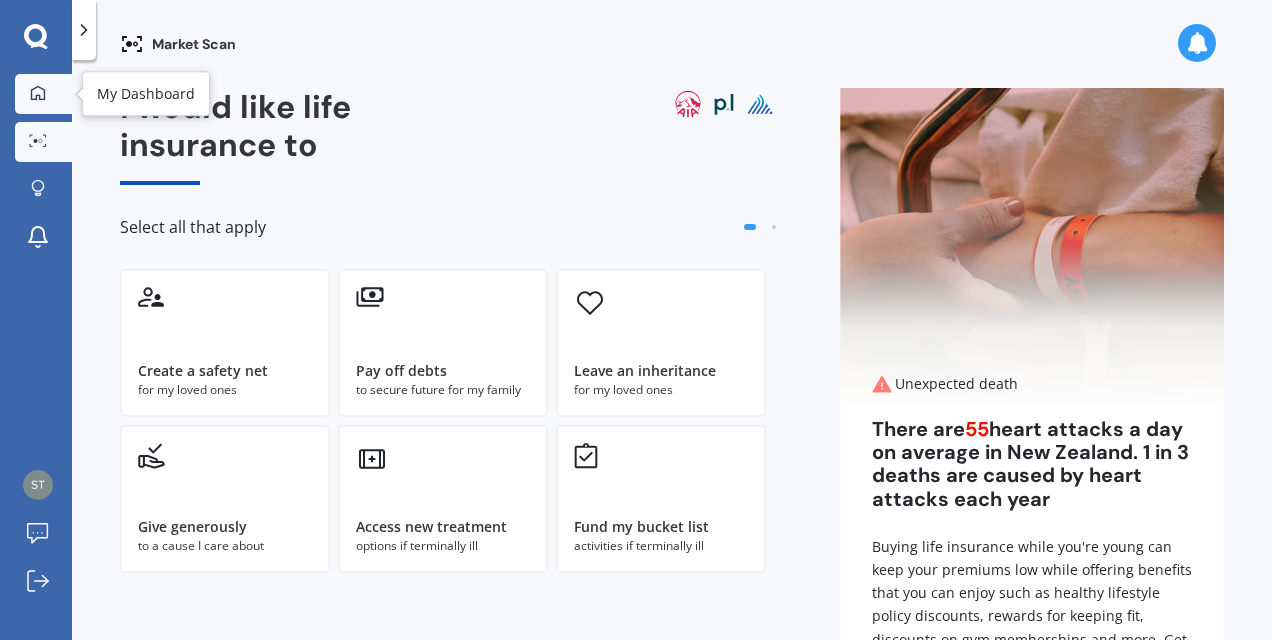 click on "My Dashboard" at bounding box center [43, 94] 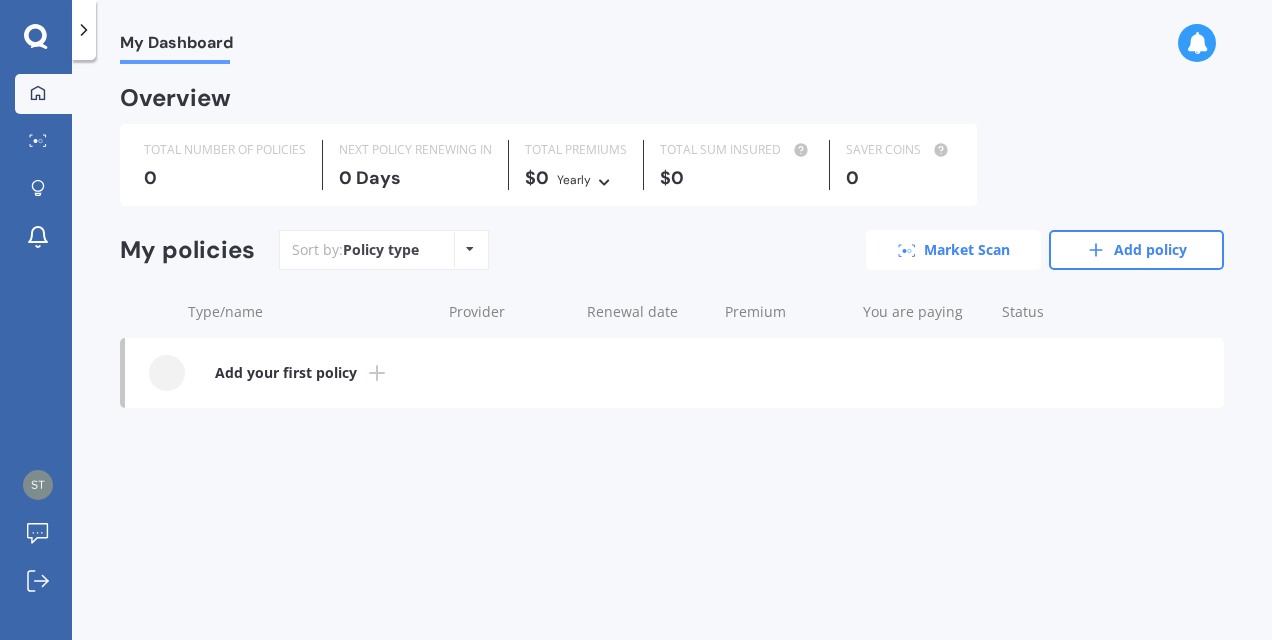 click on "Market Scan" at bounding box center (953, 250) 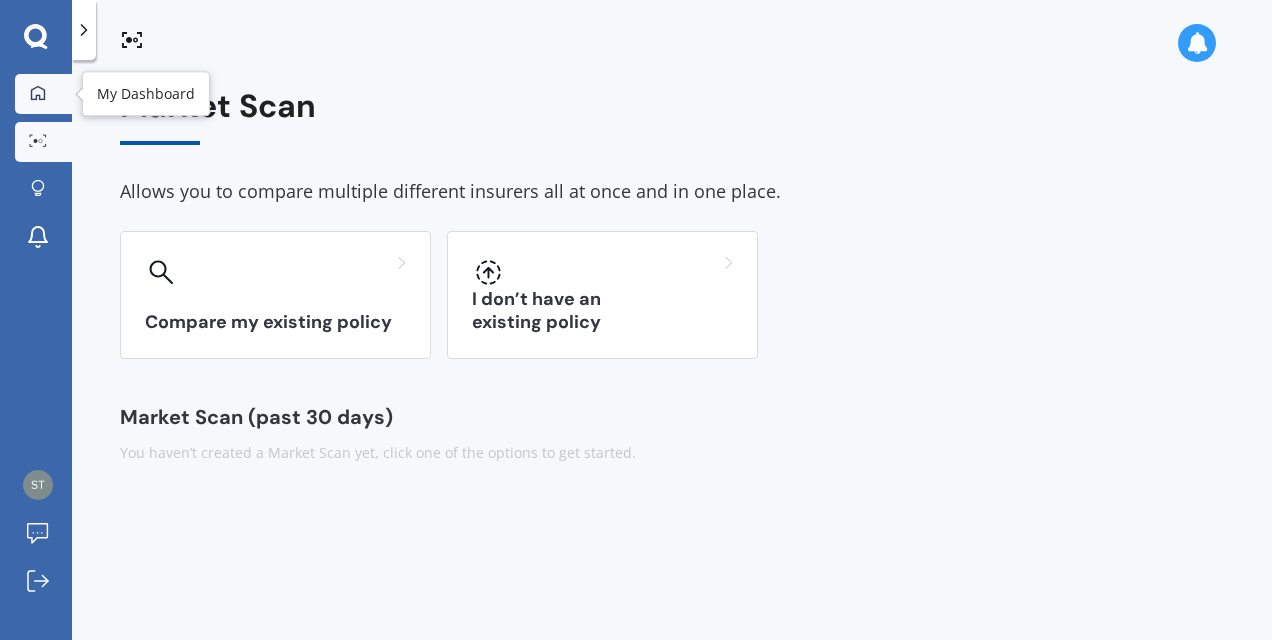 click 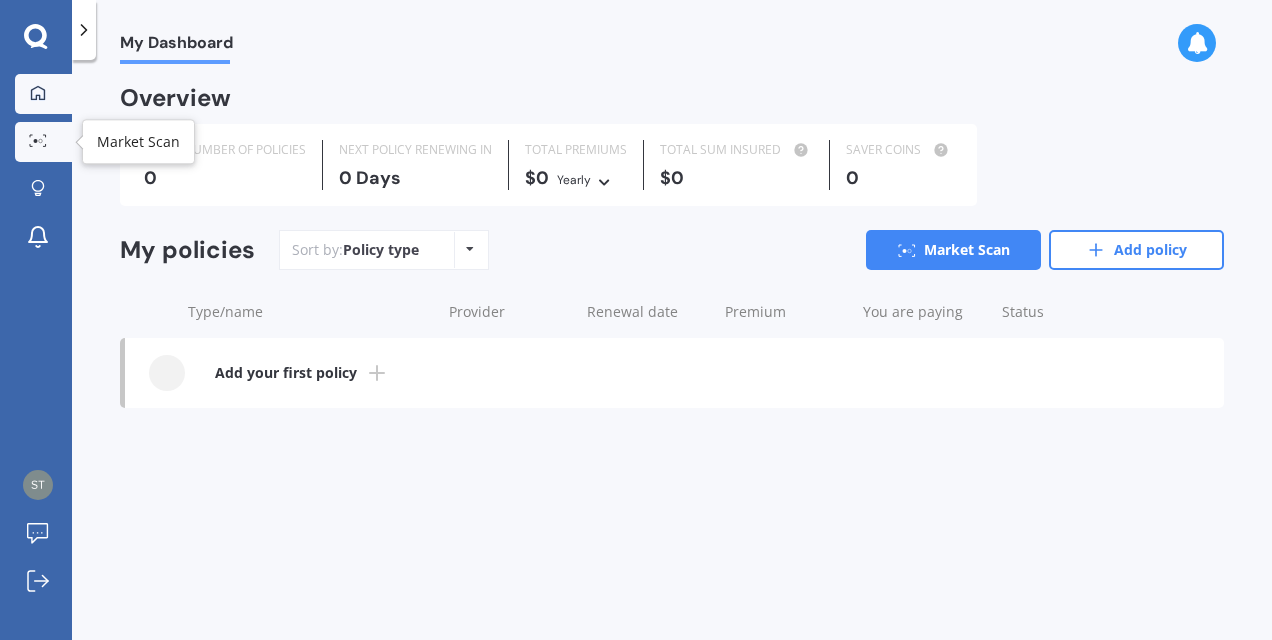 click at bounding box center [38, 141] 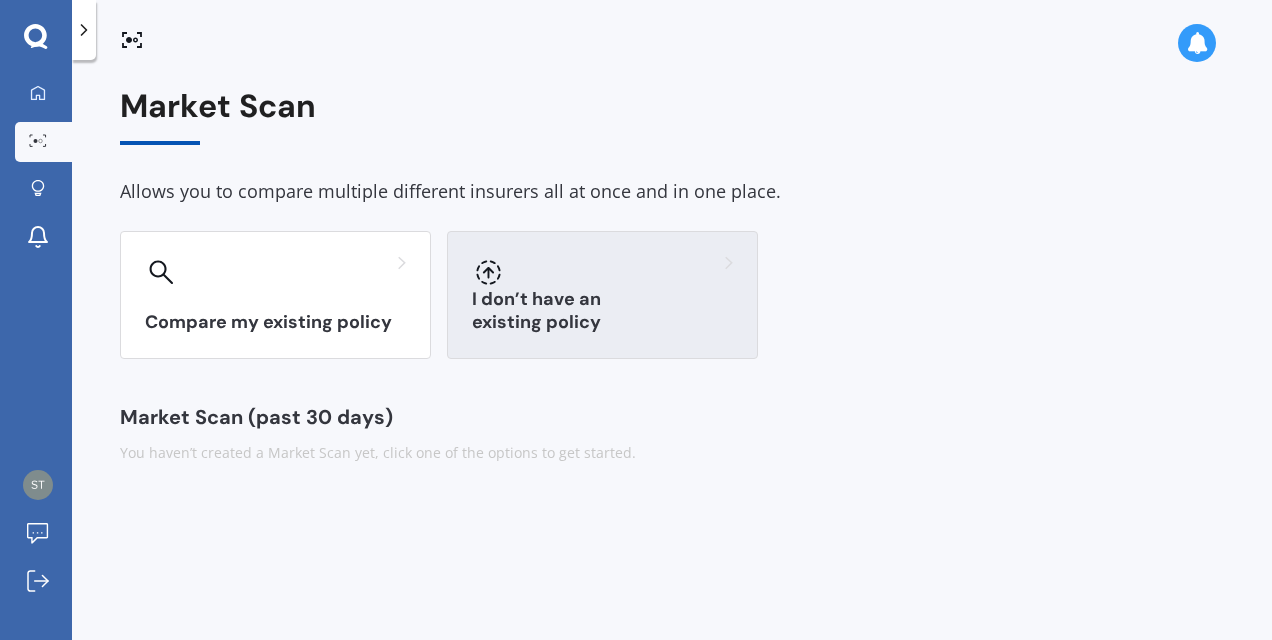 click on "I don’t have an existing policy" at bounding box center (602, 295) 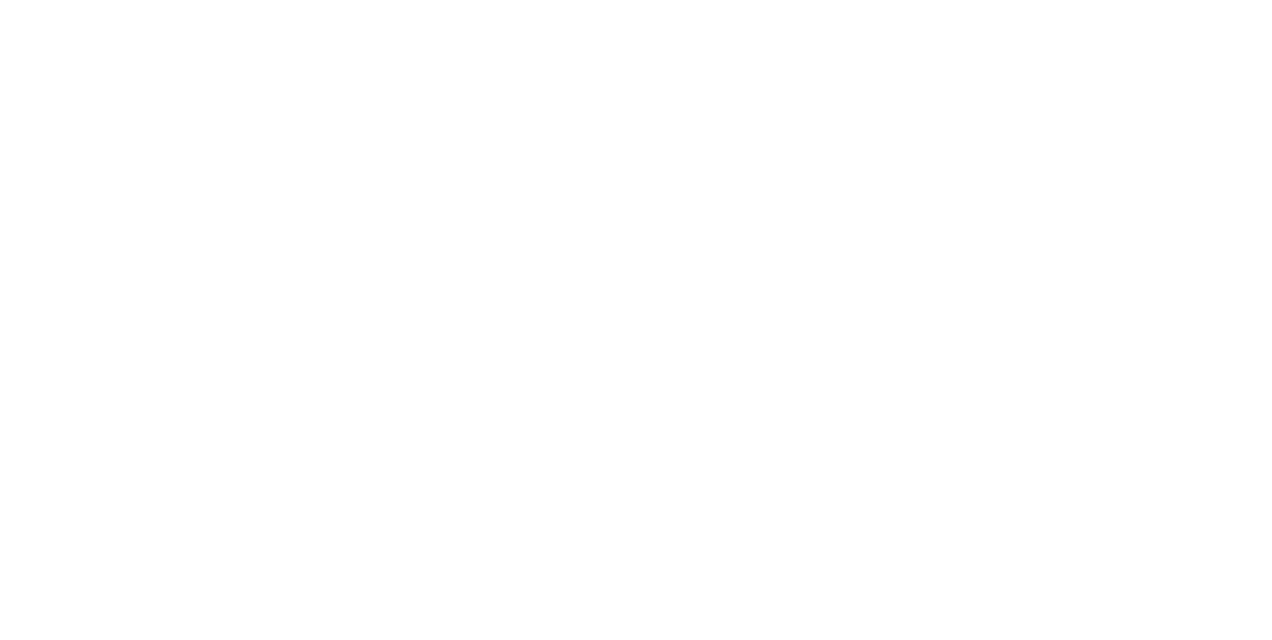 scroll, scrollTop: 0, scrollLeft: 0, axis: both 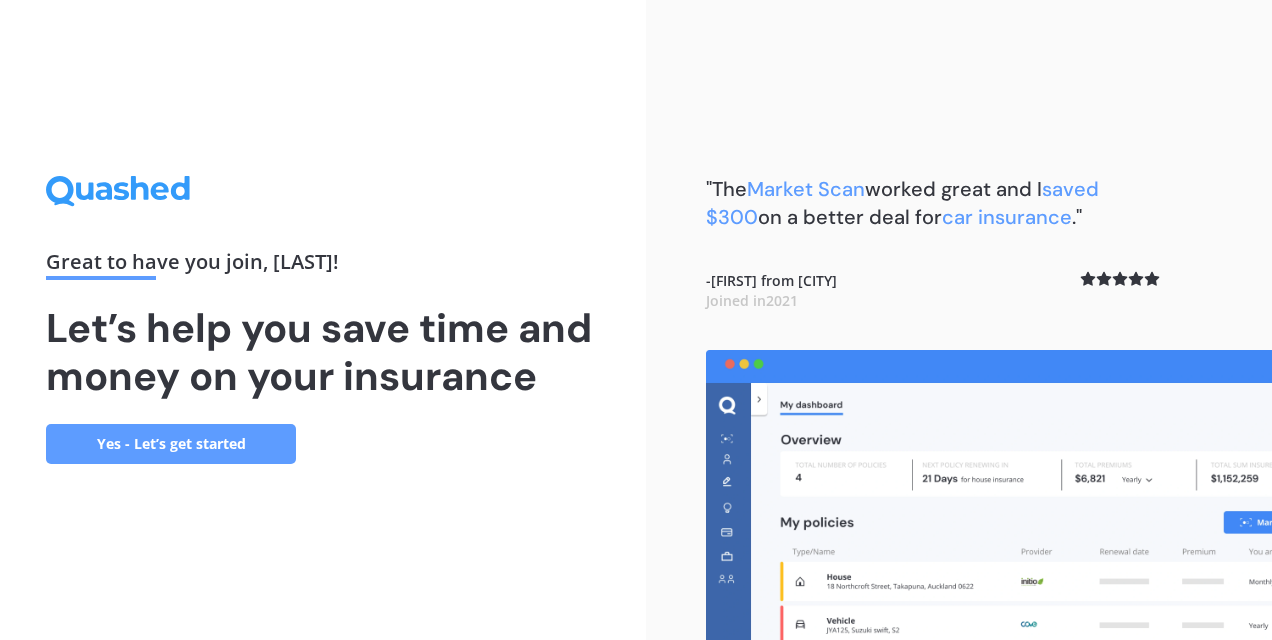 click on "Yes - Let’s get started" at bounding box center [171, 444] 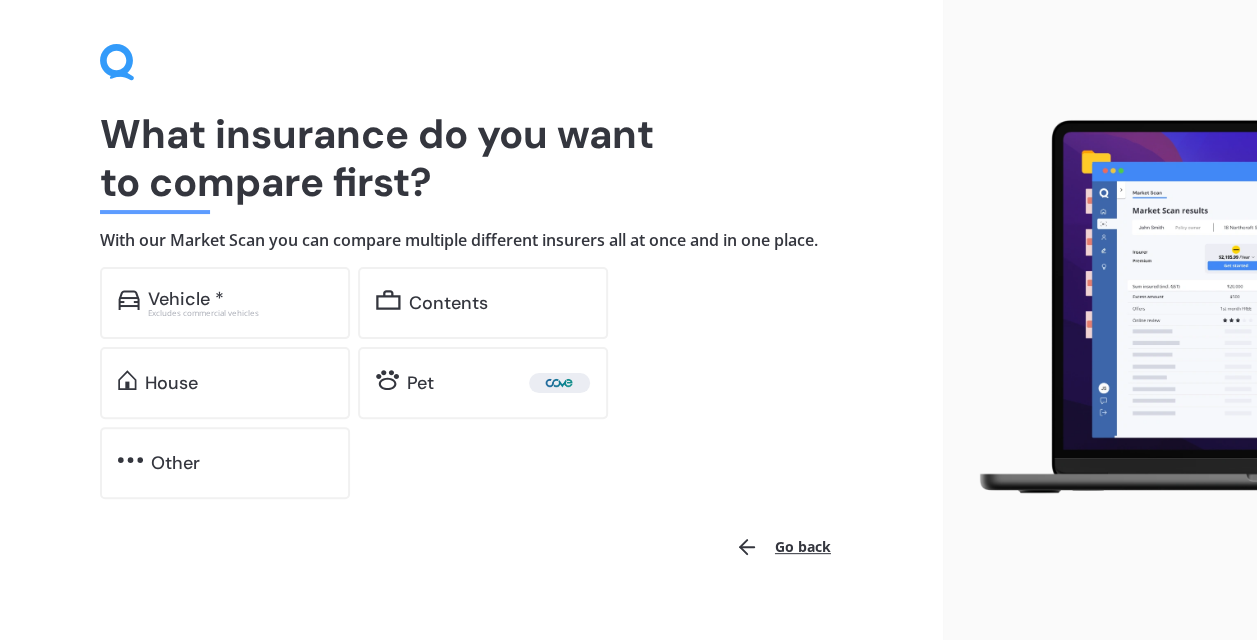 scroll, scrollTop: 86, scrollLeft: 0, axis: vertical 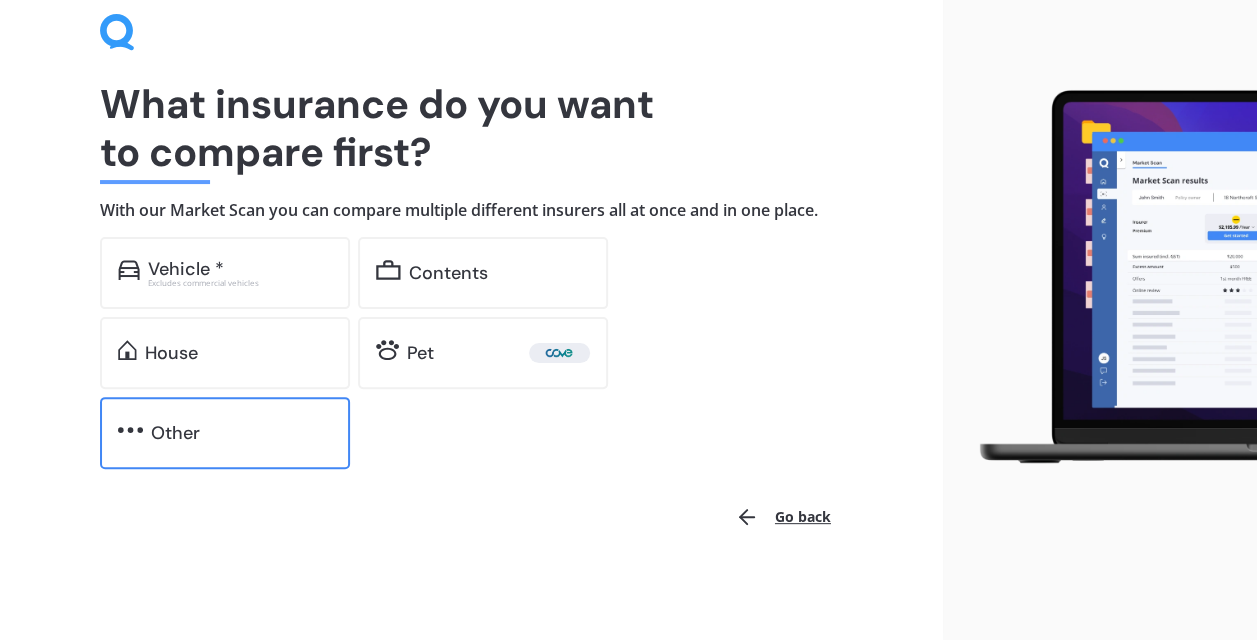 click on "Other" at bounding box center (175, 433) 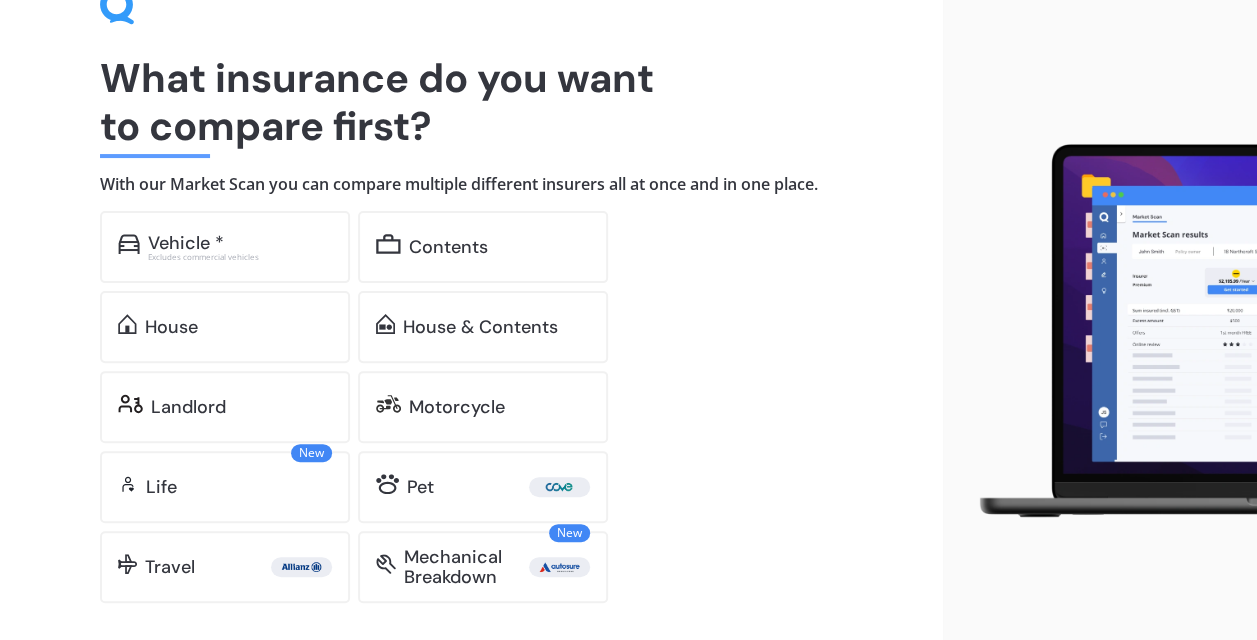 scroll, scrollTop: 0, scrollLeft: 0, axis: both 